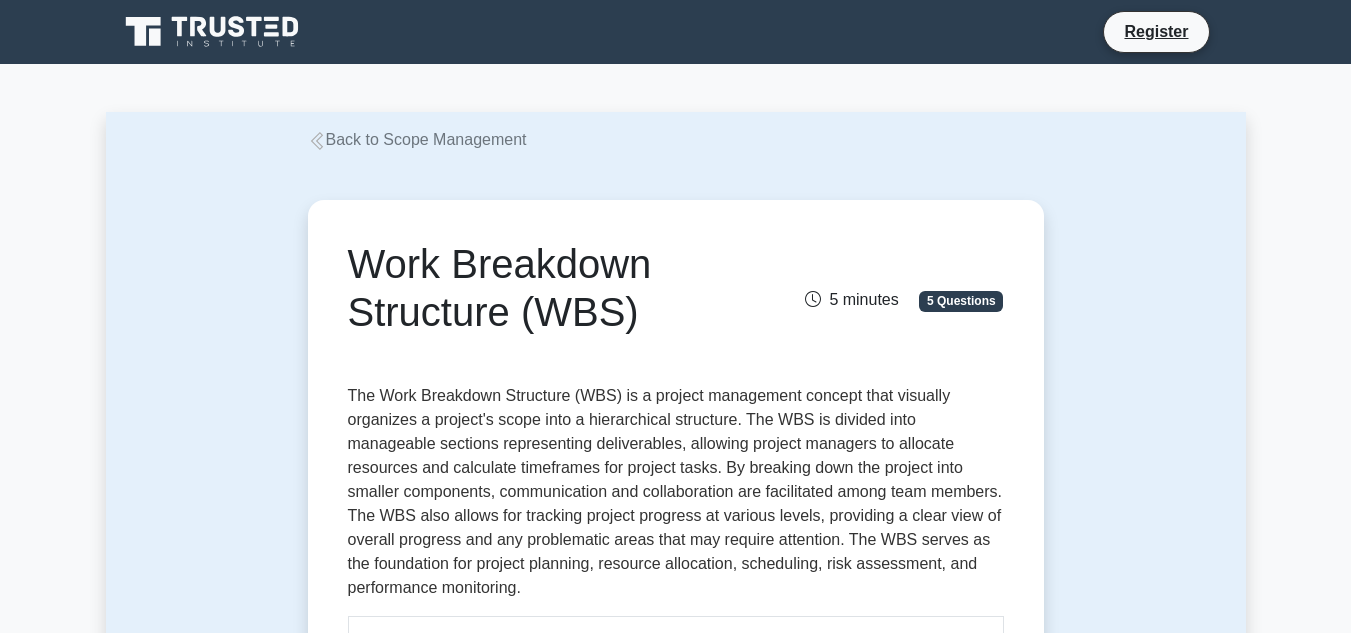 scroll, scrollTop: 1478, scrollLeft: 0, axis: vertical 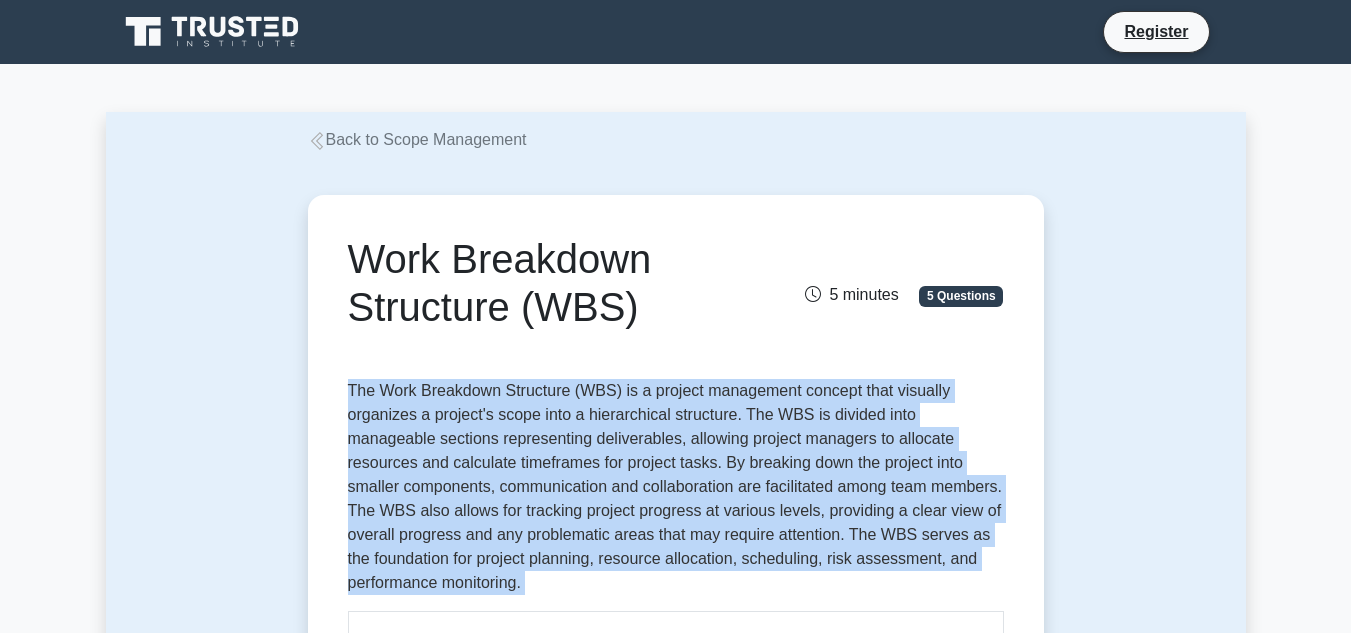 drag, startPoint x: 786, startPoint y: 469, endPoint x: 327, endPoint y: 393, distance: 465.2494 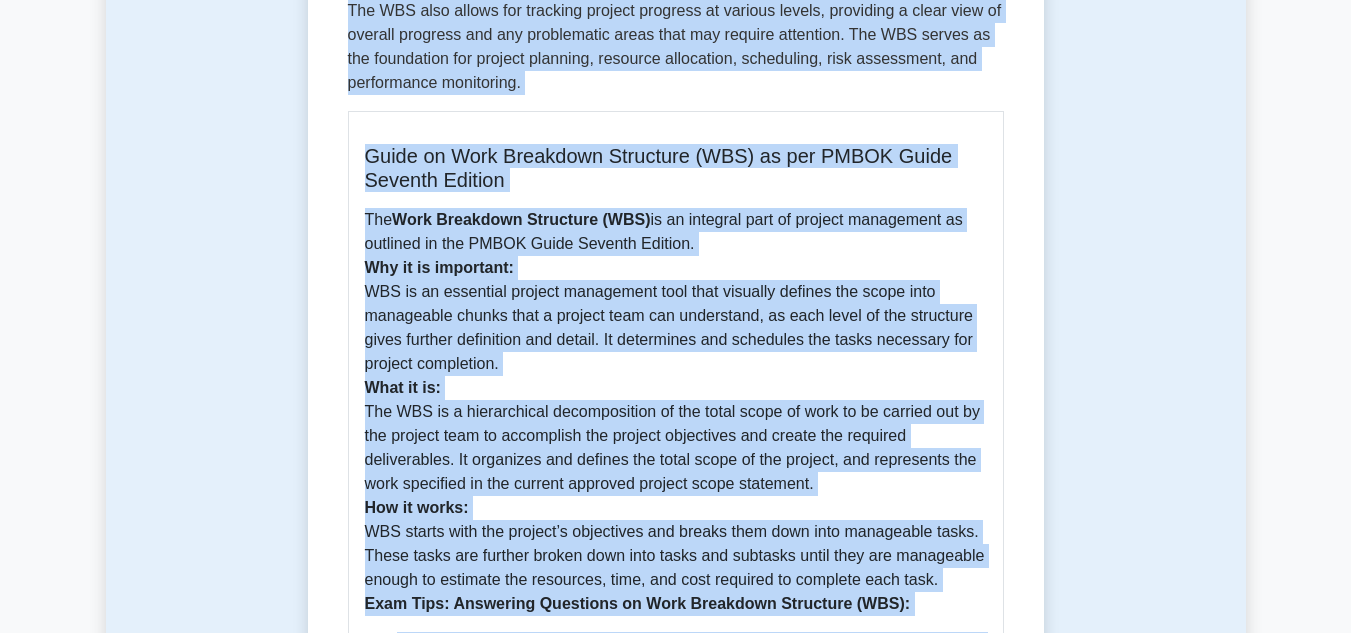 scroll, scrollTop: 0, scrollLeft: 0, axis: both 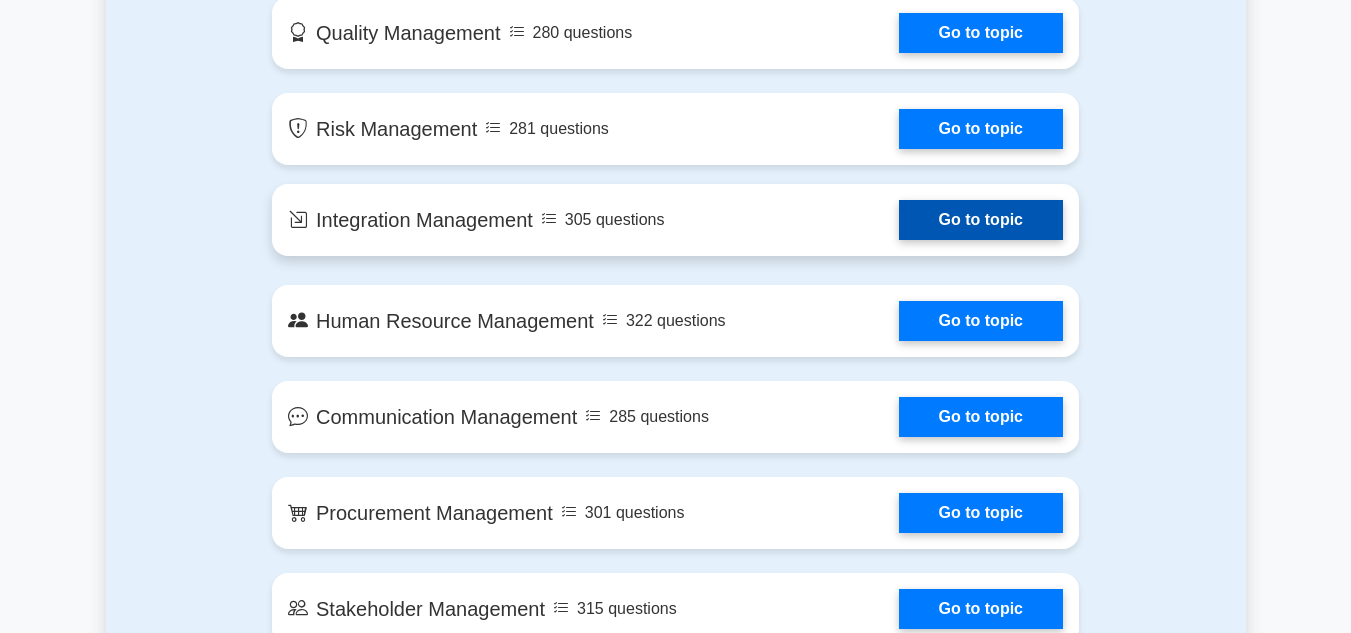 click on "Go to topic" at bounding box center (981, 220) 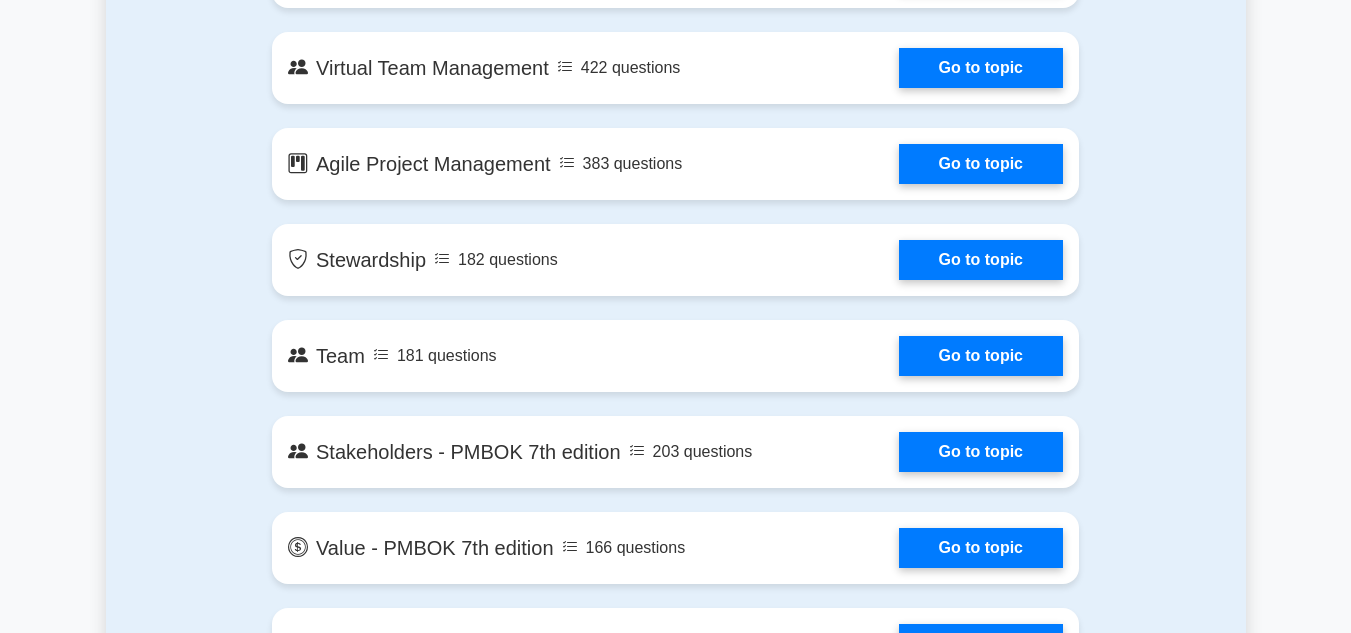 scroll, scrollTop: 3900, scrollLeft: 0, axis: vertical 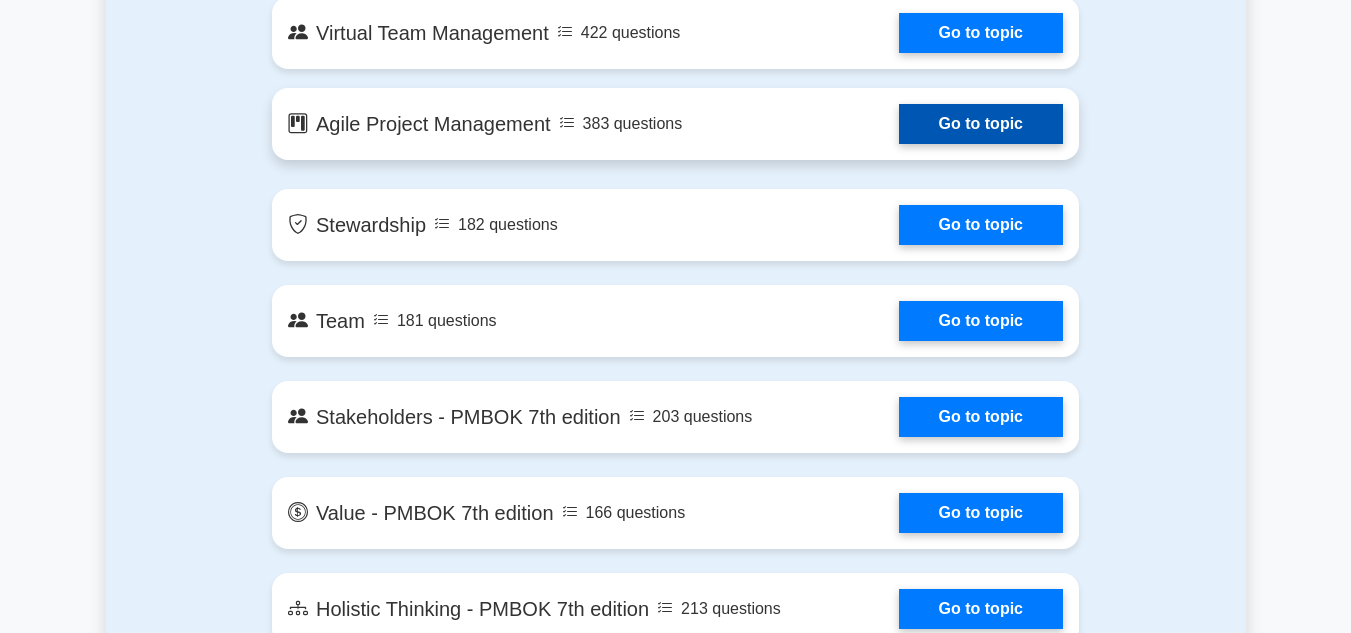 click on "Go to topic" at bounding box center [981, 124] 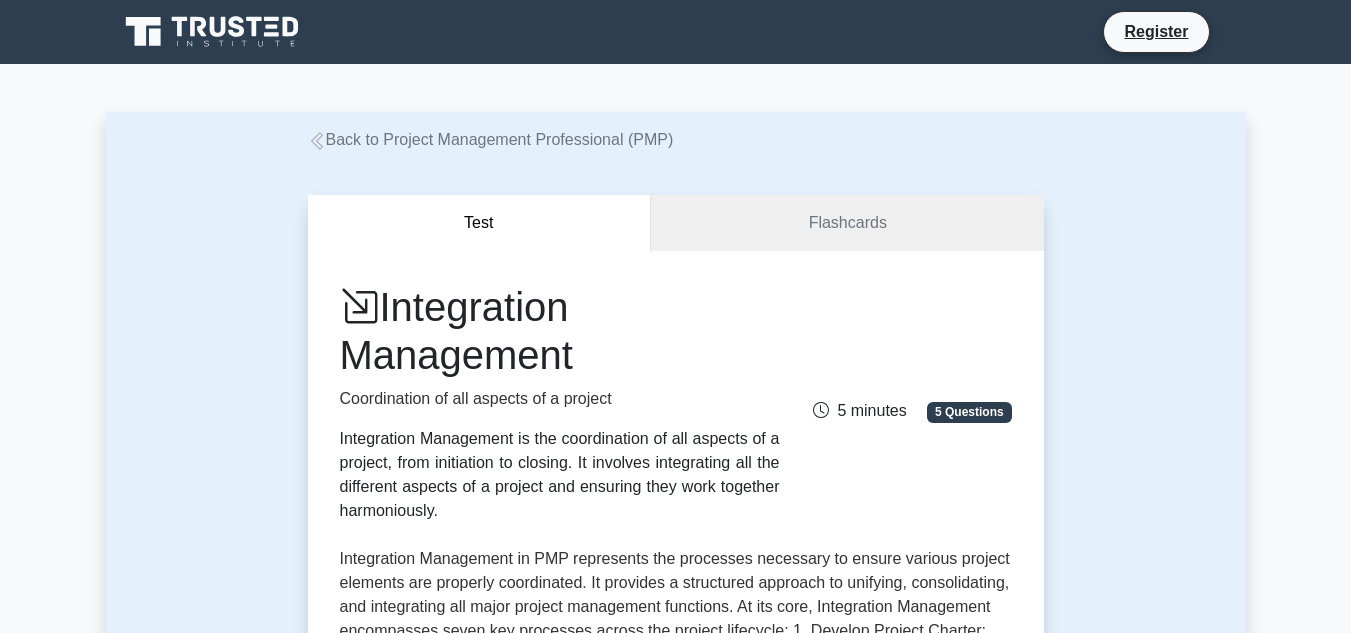 scroll, scrollTop: 0, scrollLeft: 0, axis: both 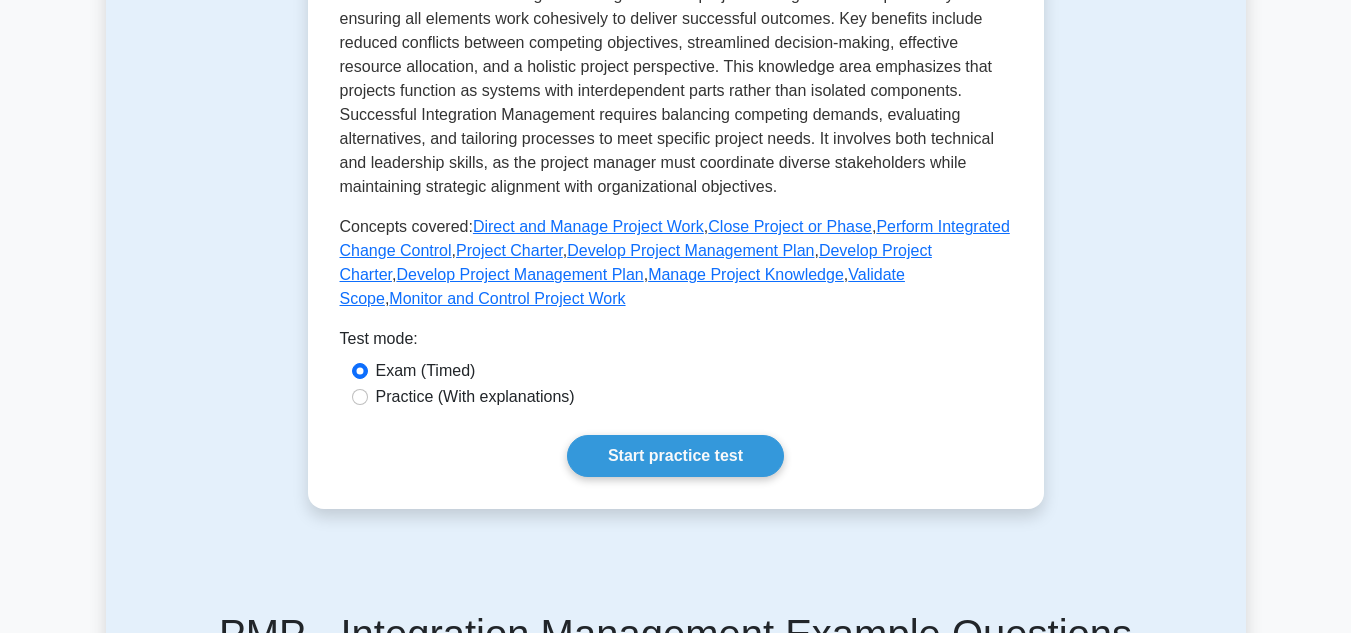 click on "Practice (With explanations)" at bounding box center (475, 397) 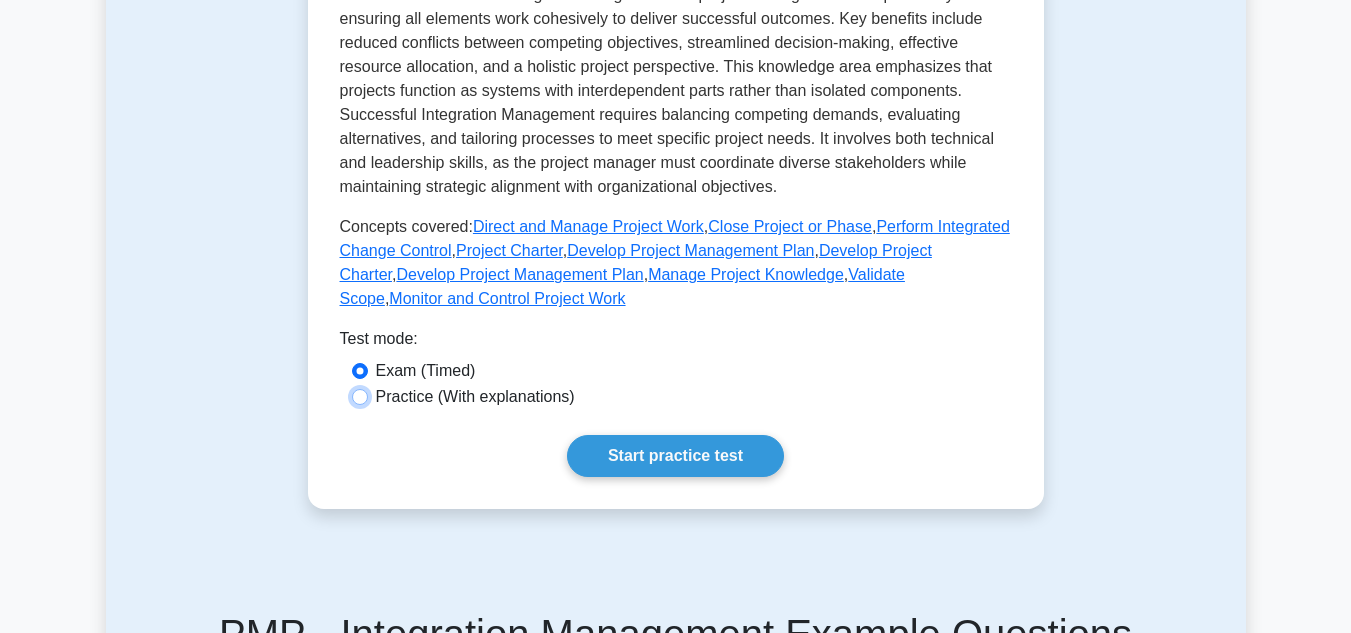 click on "Practice (With explanations)" at bounding box center [360, 397] 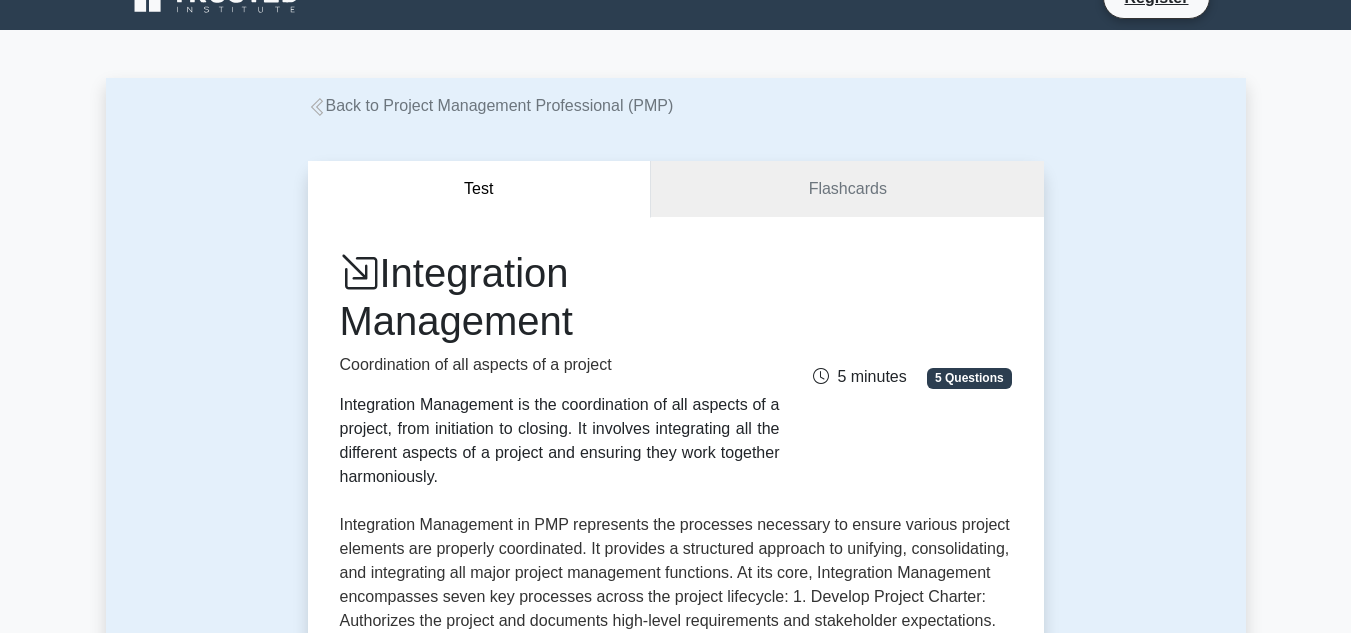 scroll, scrollTop: 0, scrollLeft: 0, axis: both 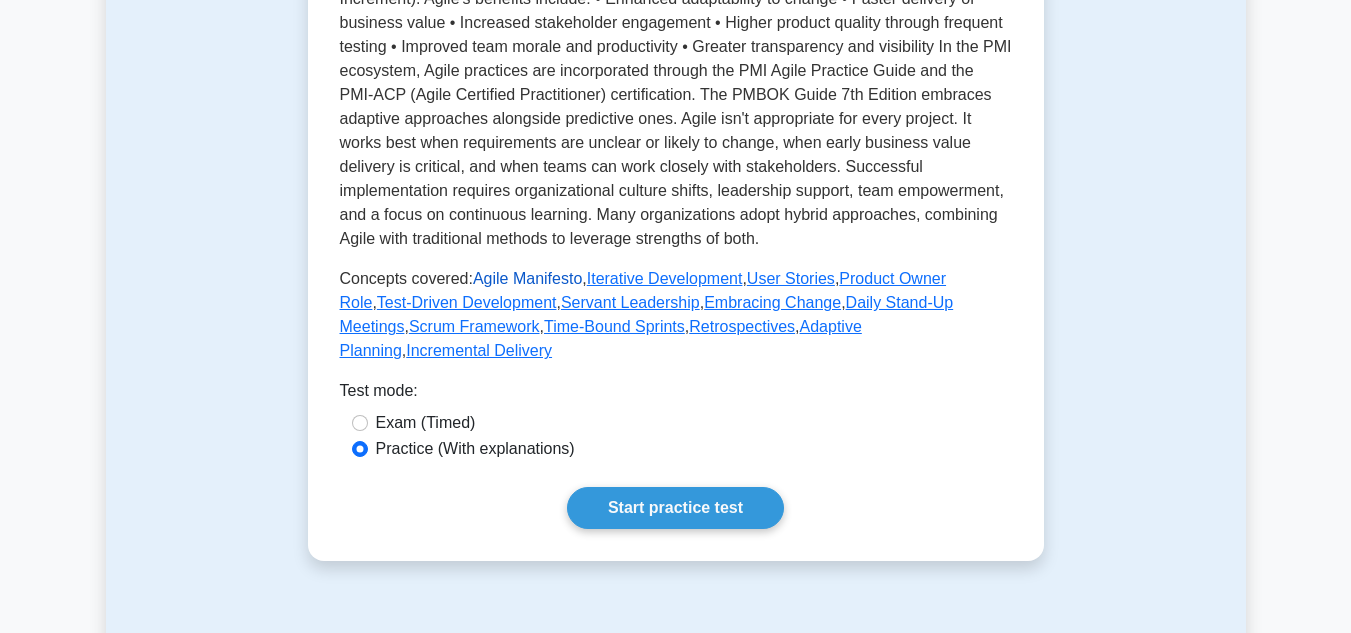 click on "Agile Manifesto" at bounding box center [527, 278] 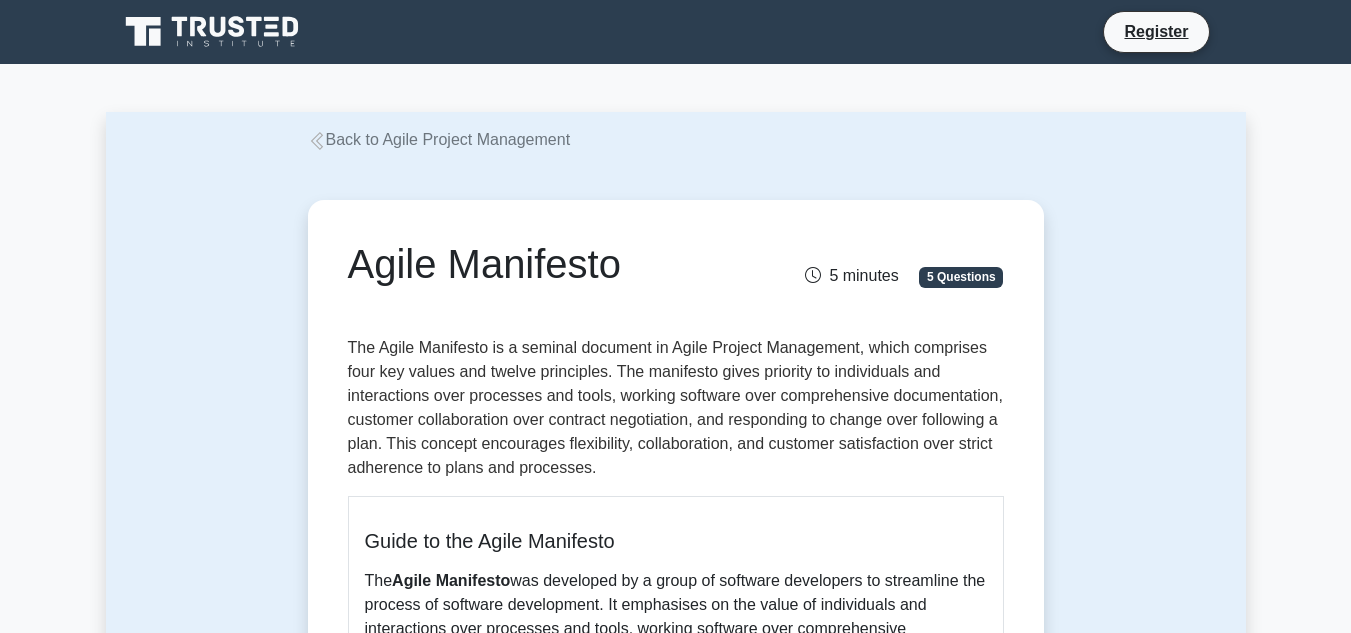 scroll, scrollTop: 0, scrollLeft: 0, axis: both 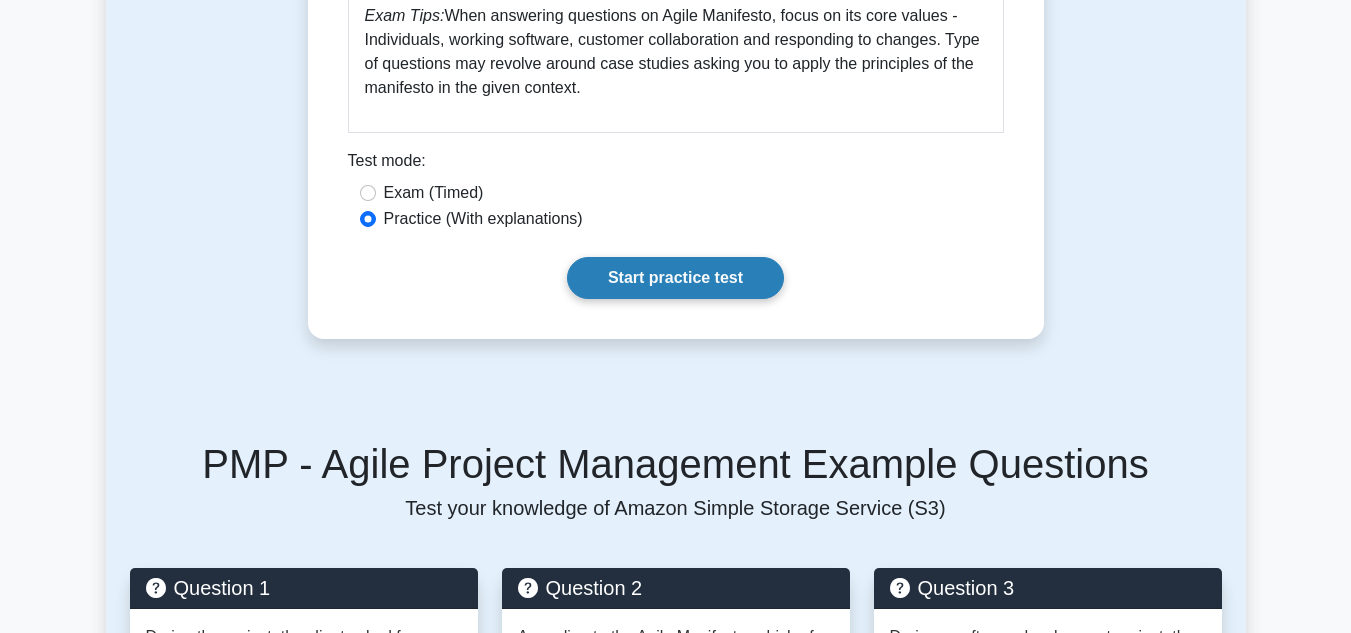 click on "Start practice test" at bounding box center (675, 278) 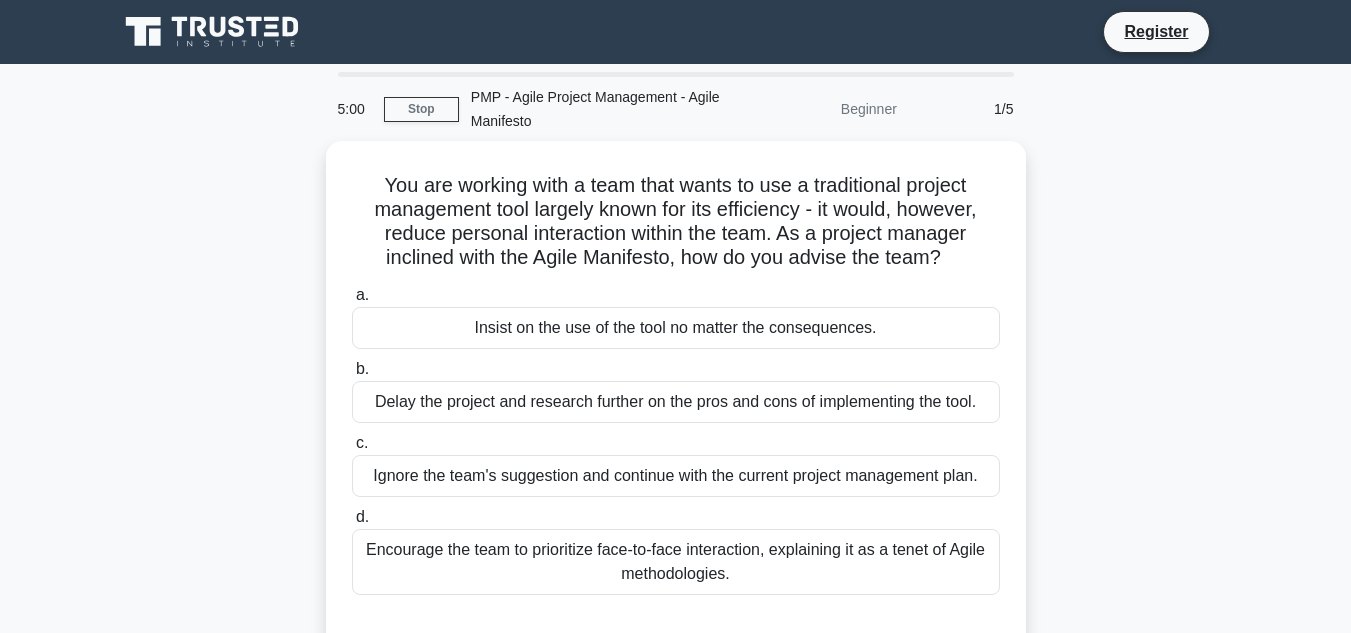 scroll, scrollTop: 0, scrollLeft: 0, axis: both 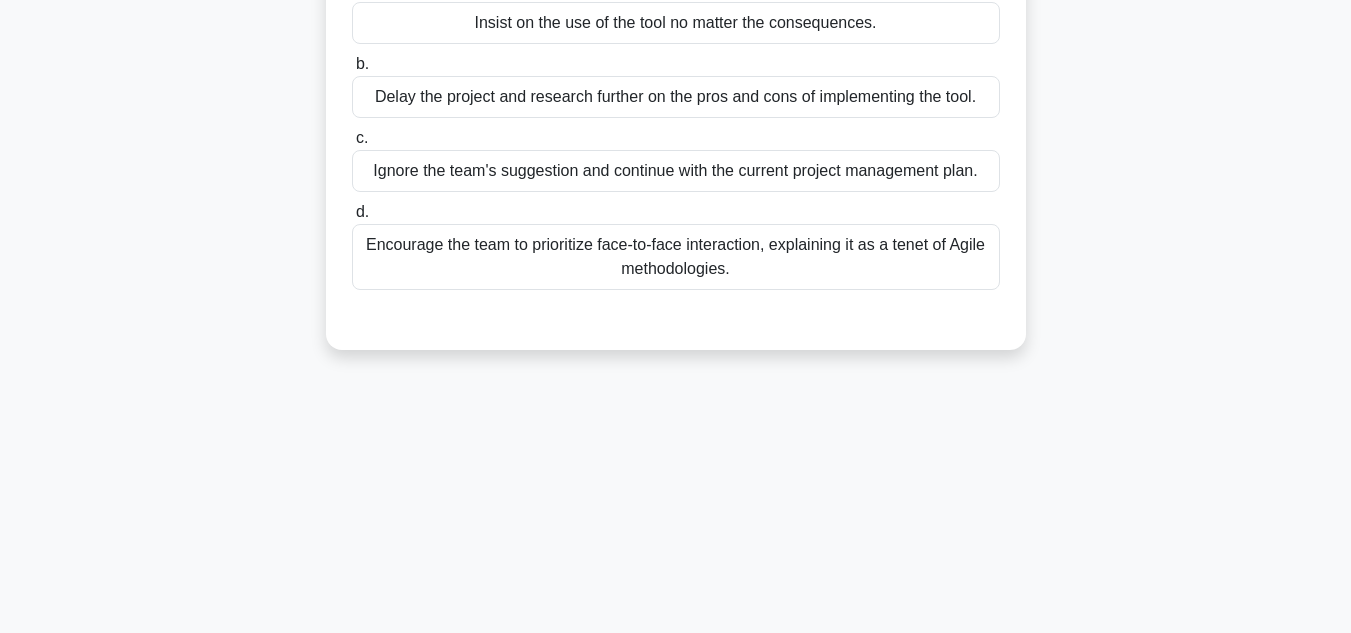 click on "Encourage the team to prioritize face-to-face interaction, explaining it as a tenet of Agile methodologies." at bounding box center [676, 257] 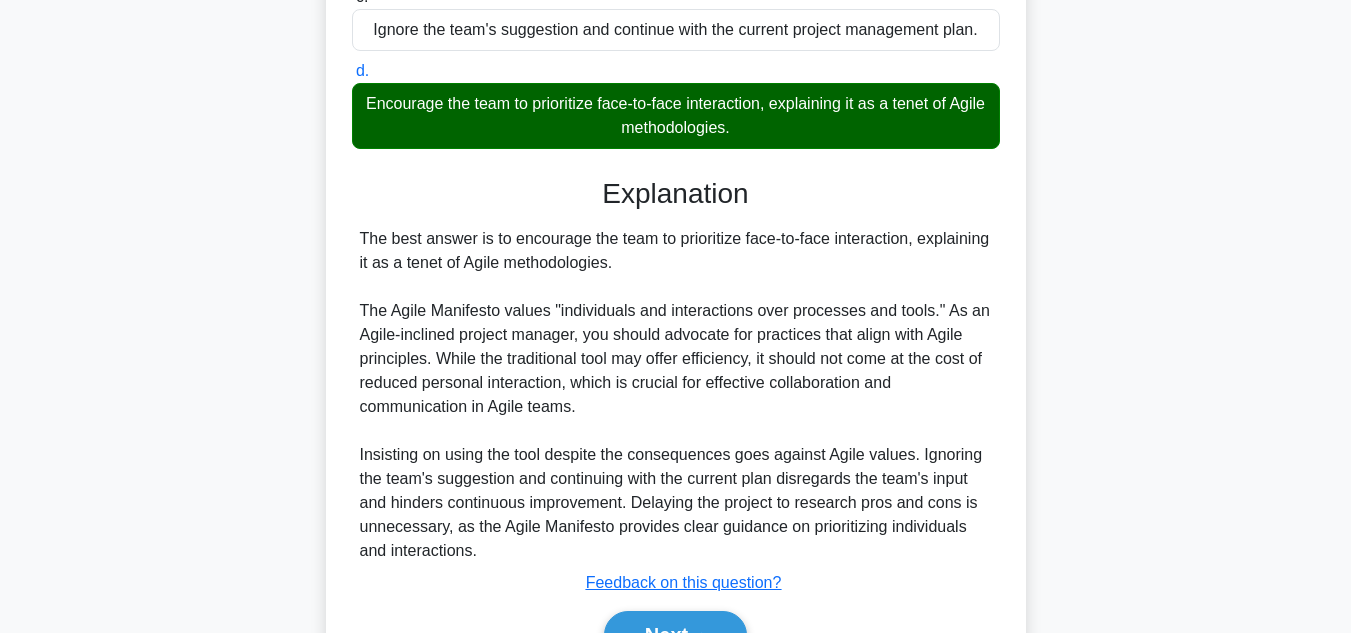 scroll, scrollTop: 553, scrollLeft: 0, axis: vertical 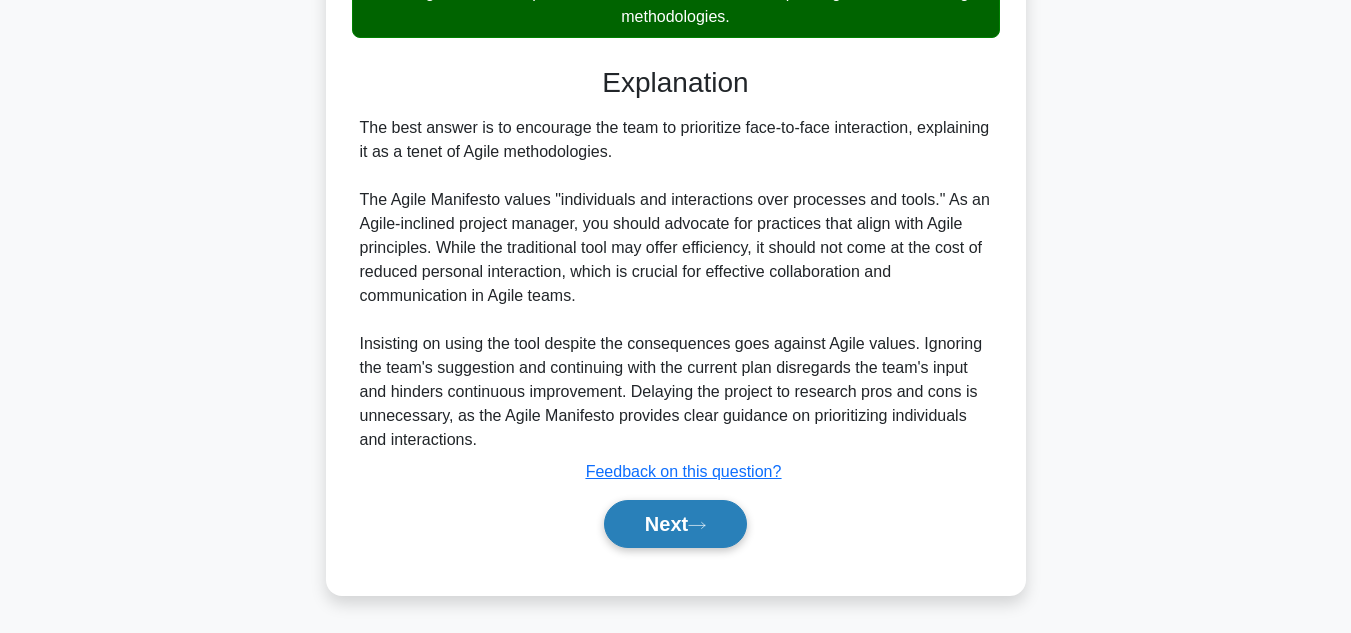 click on "Next" at bounding box center (675, 524) 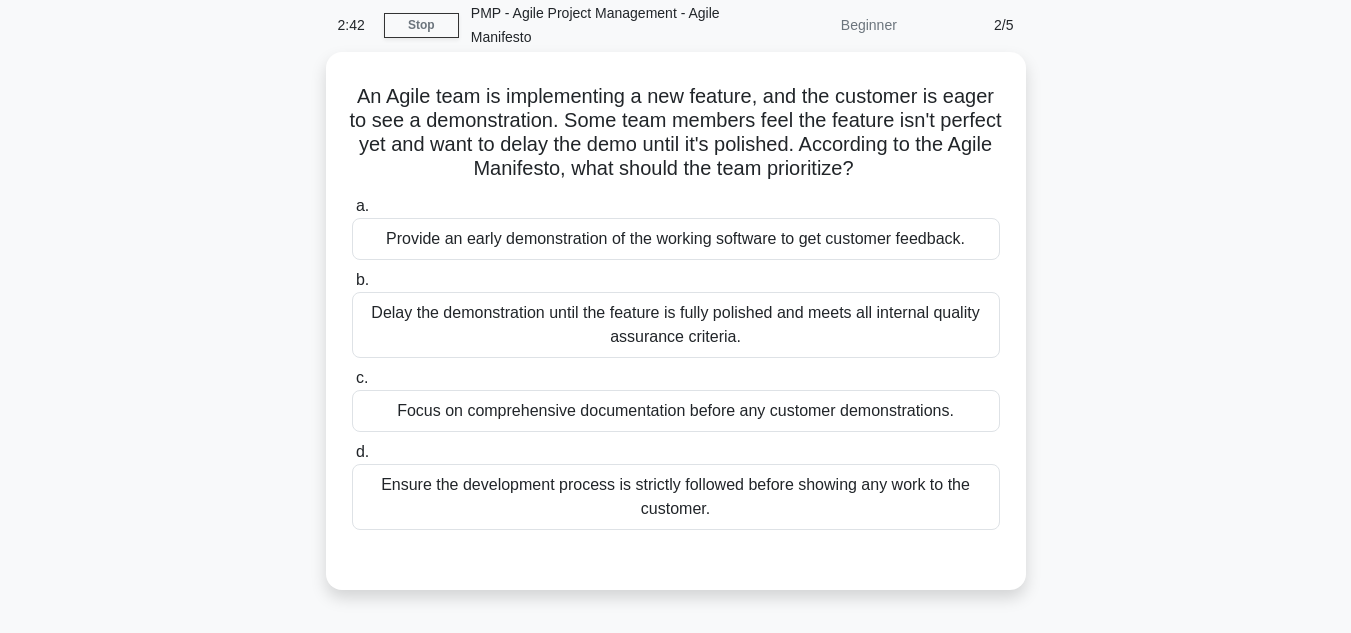scroll, scrollTop: 47, scrollLeft: 0, axis: vertical 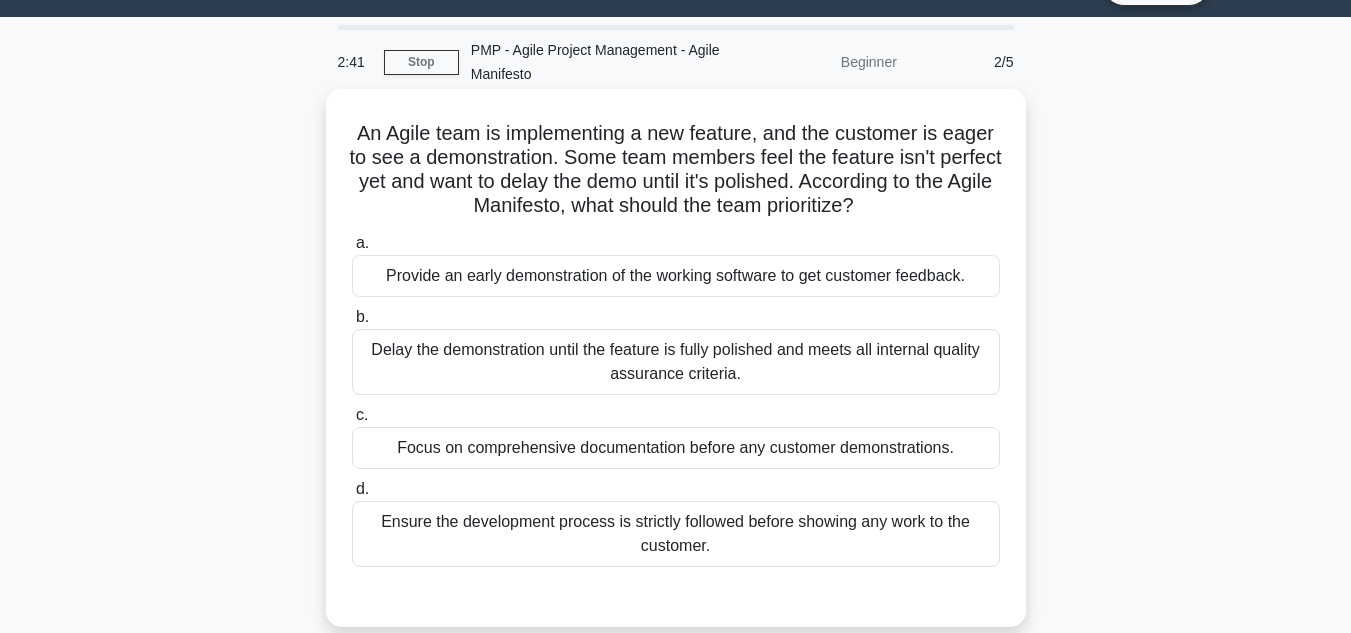 click on "Provide an early demonstration of the working software to get customer feedback." at bounding box center (676, 276) 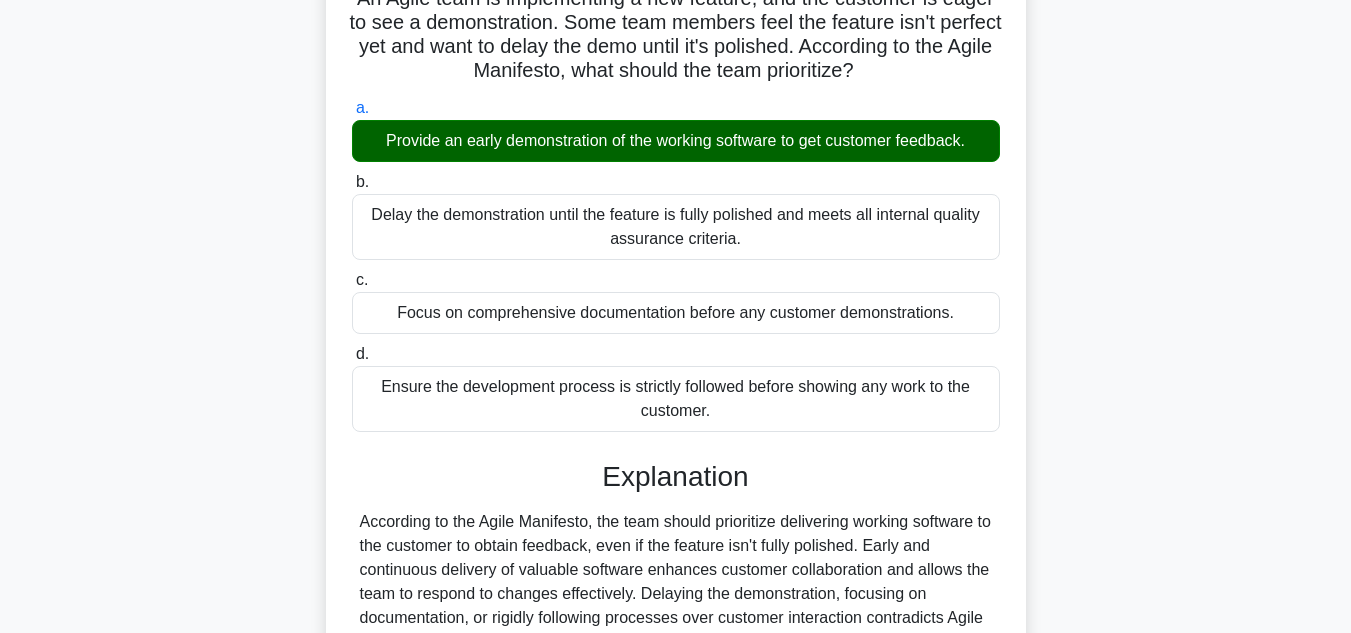 scroll, scrollTop: 347, scrollLeft: 0, axis: vertical 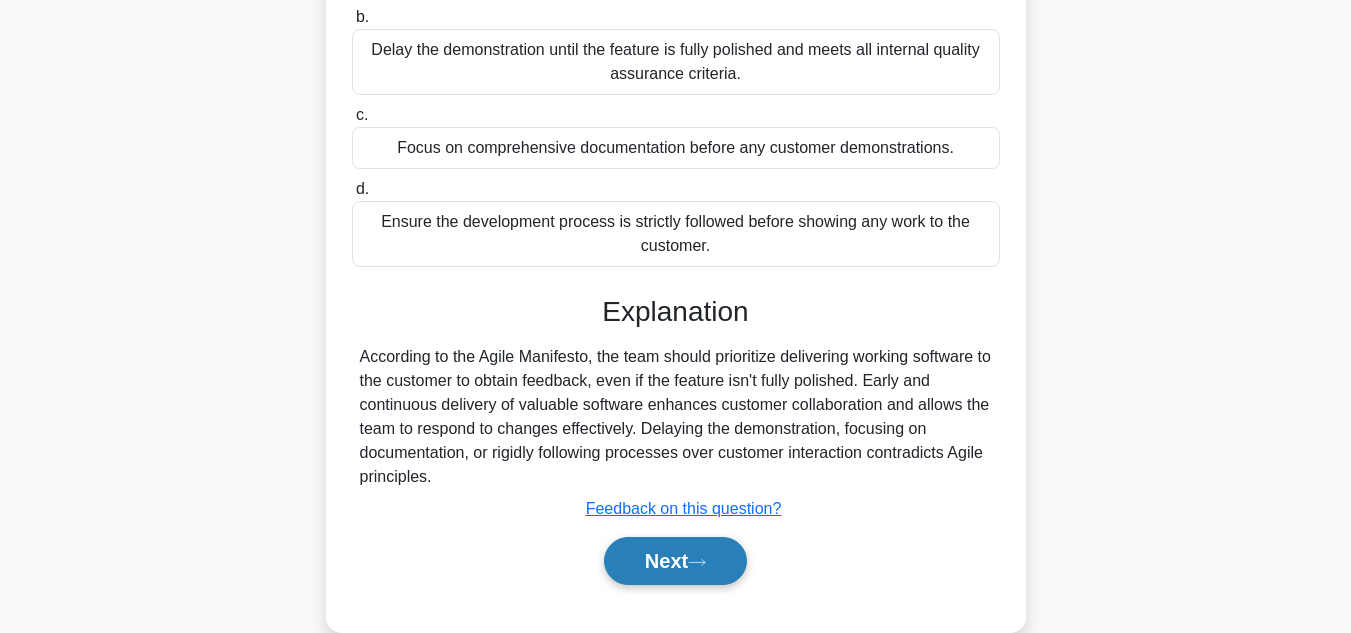 click on "Next" at bounding box center [675, 561] 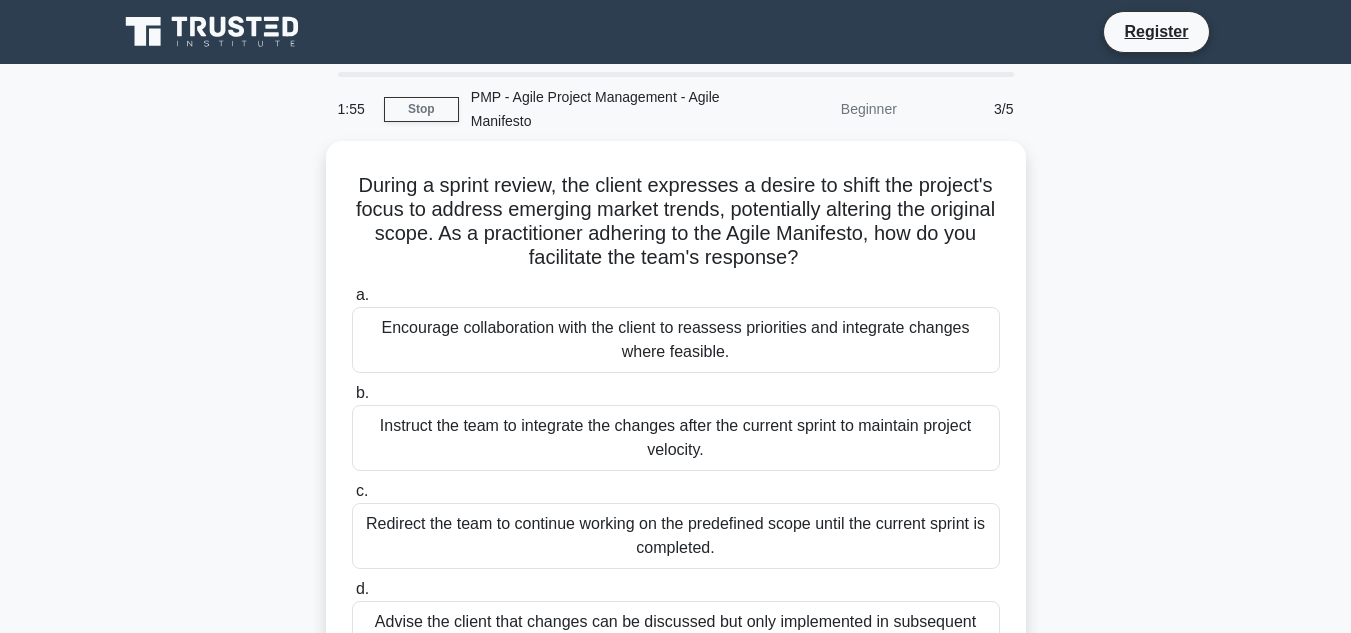 scroll, scrollTop: 100, scrollLeft: 0, axis: vertical 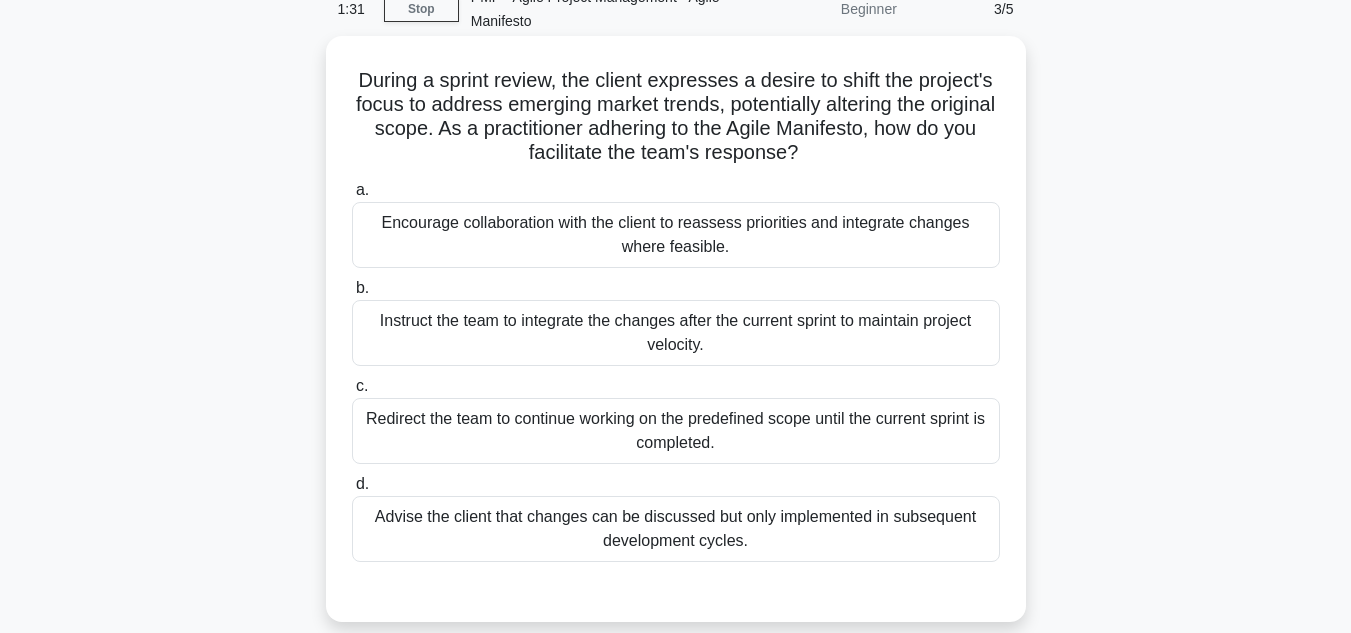 click on "Instruct the team to integrate the changes after the current sprint to maintain project velocity." at bounding box center [676, 333] 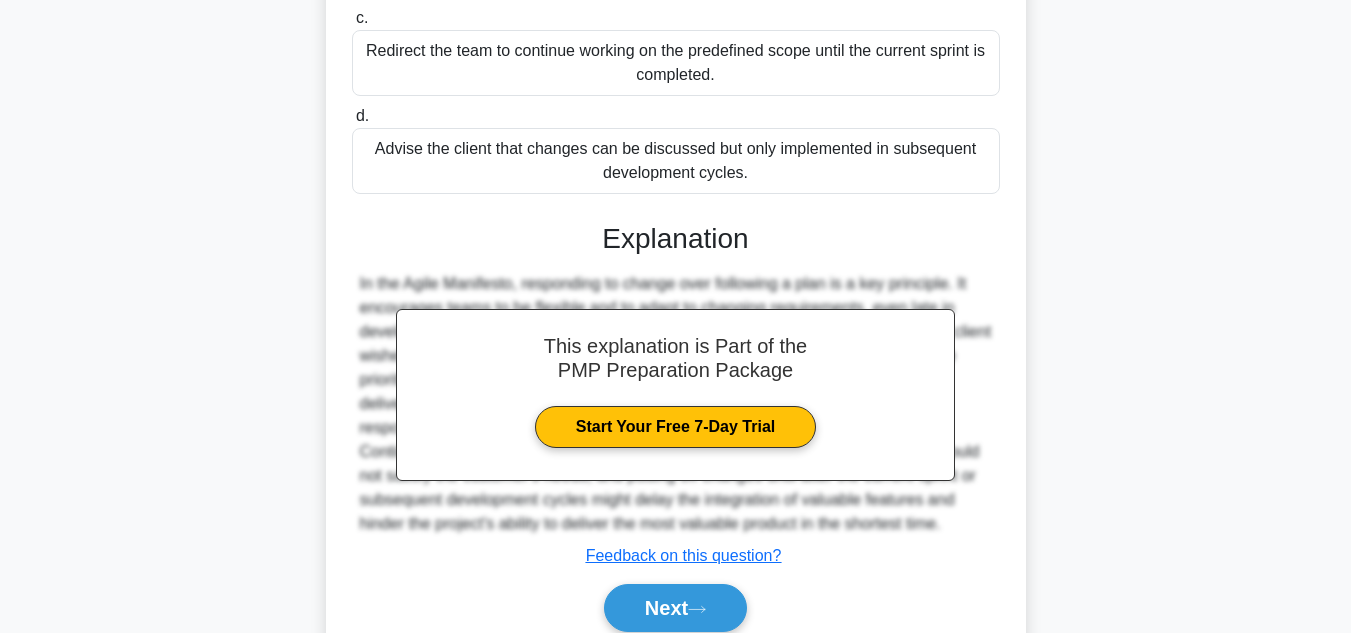 scroll, scrollTop: 555, scrollLeft: 0, axis: vertical 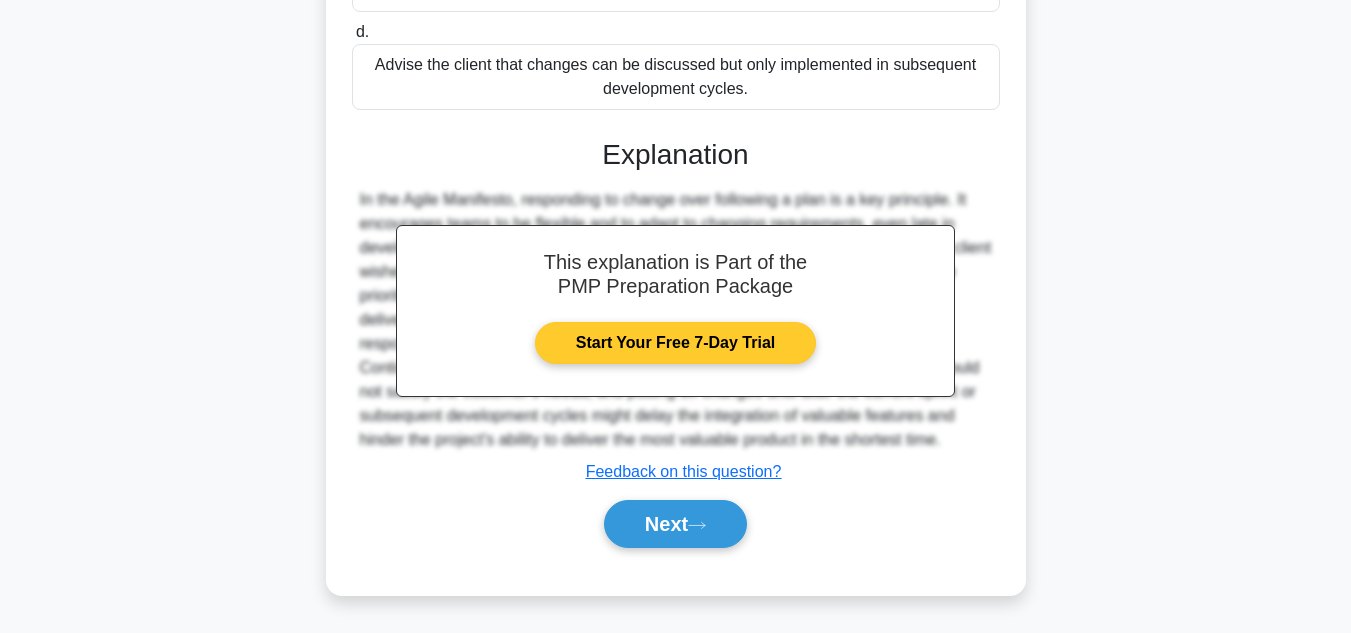 click on "Start Your Free 7-Day Trial" at bounding box center (675, 343) 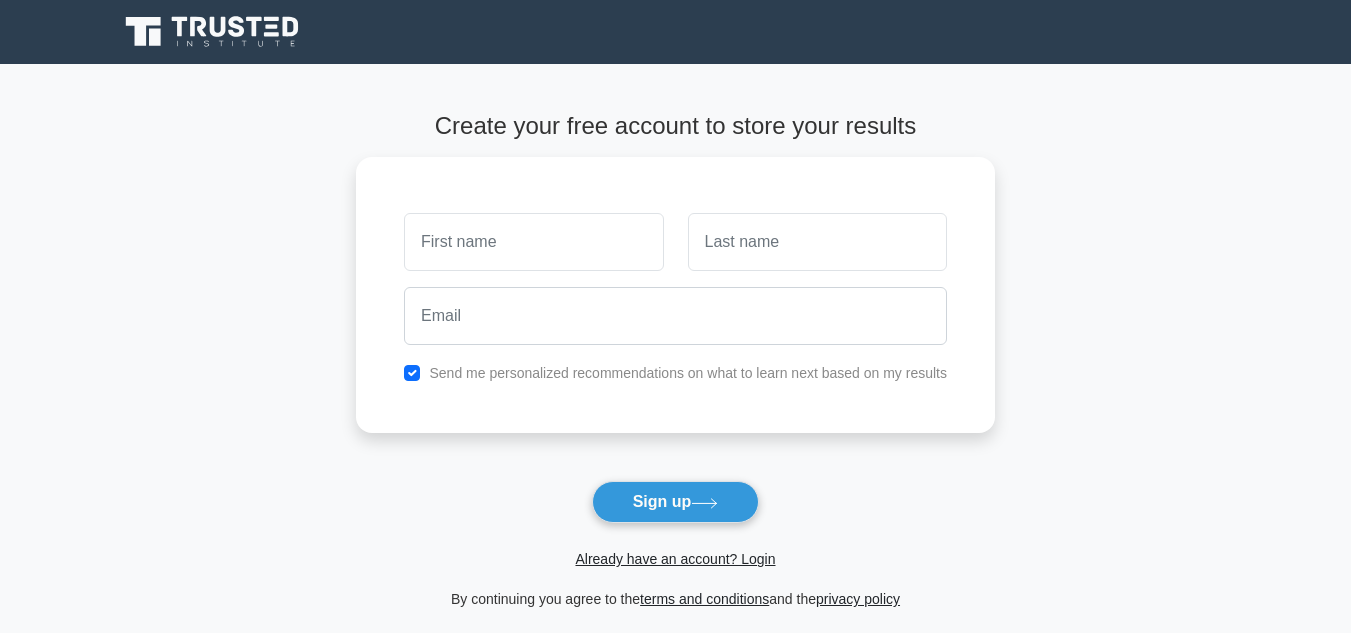 scroll, scrollTop: 0, scrollLeft: 0, axis: both 